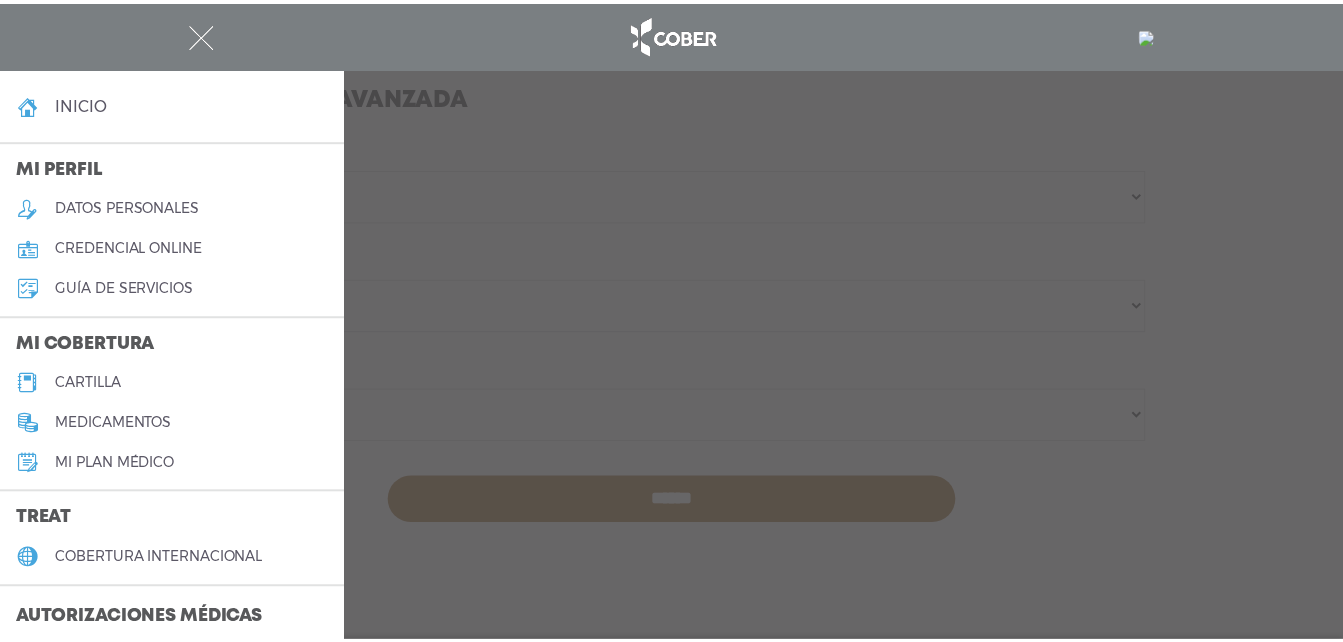 scroll, scrollTop: 558, scrollLeft: 0, axis: vertical 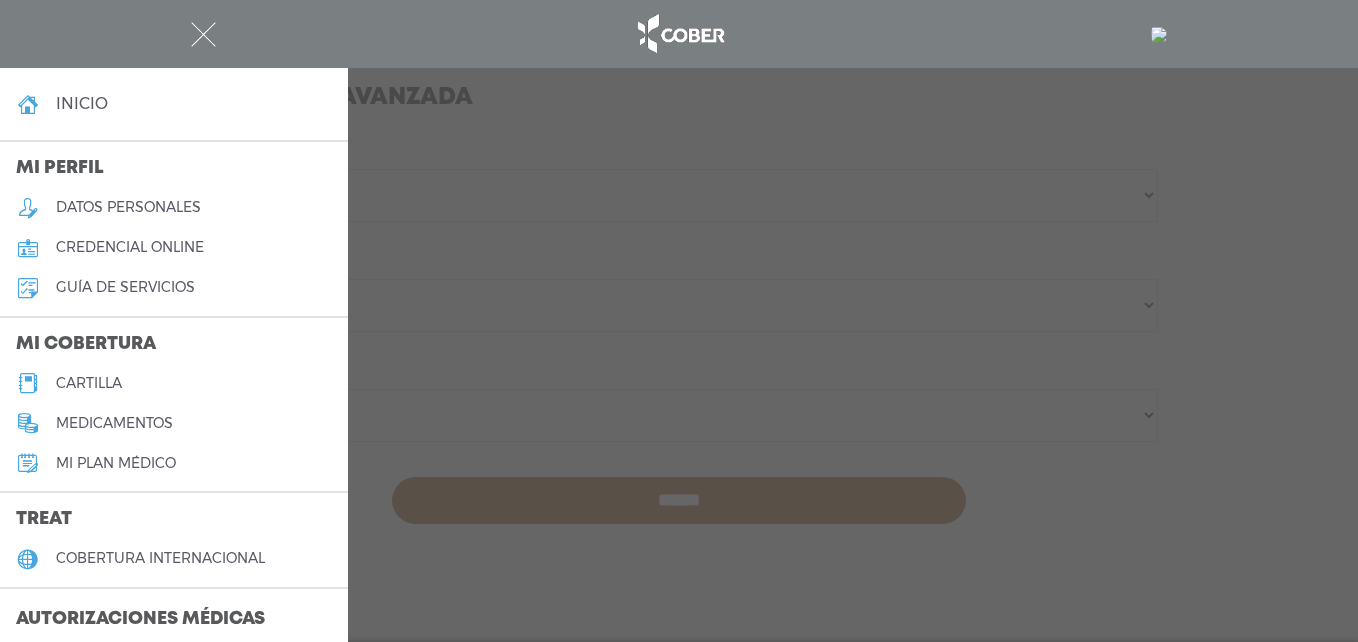 click on "cartilla" at bounding box center [174, 383] 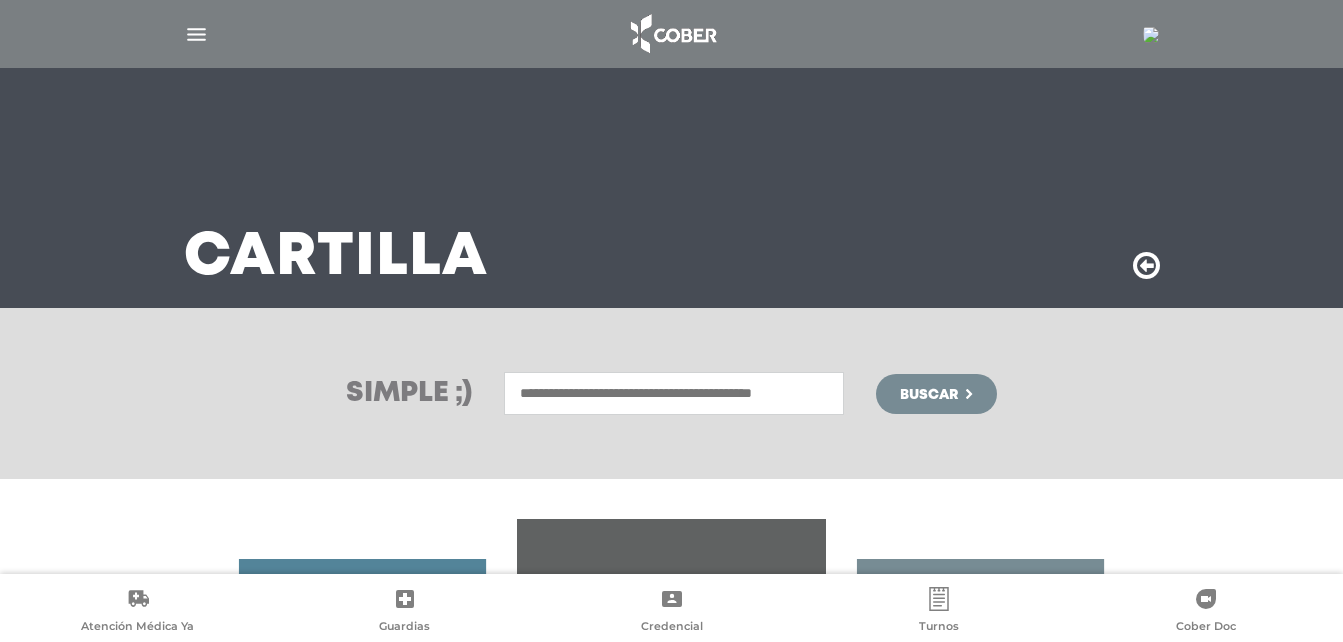 scroll, scrollTop: 0, scrollLeft: 0, axis: both 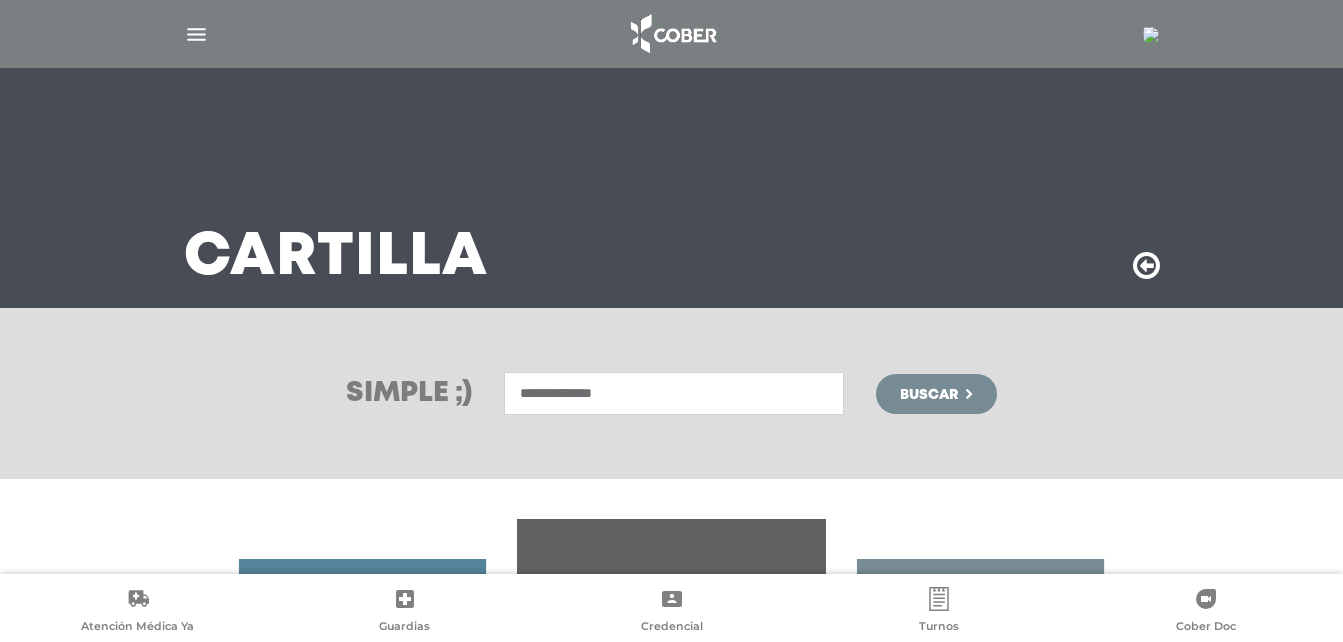 type on "**********" 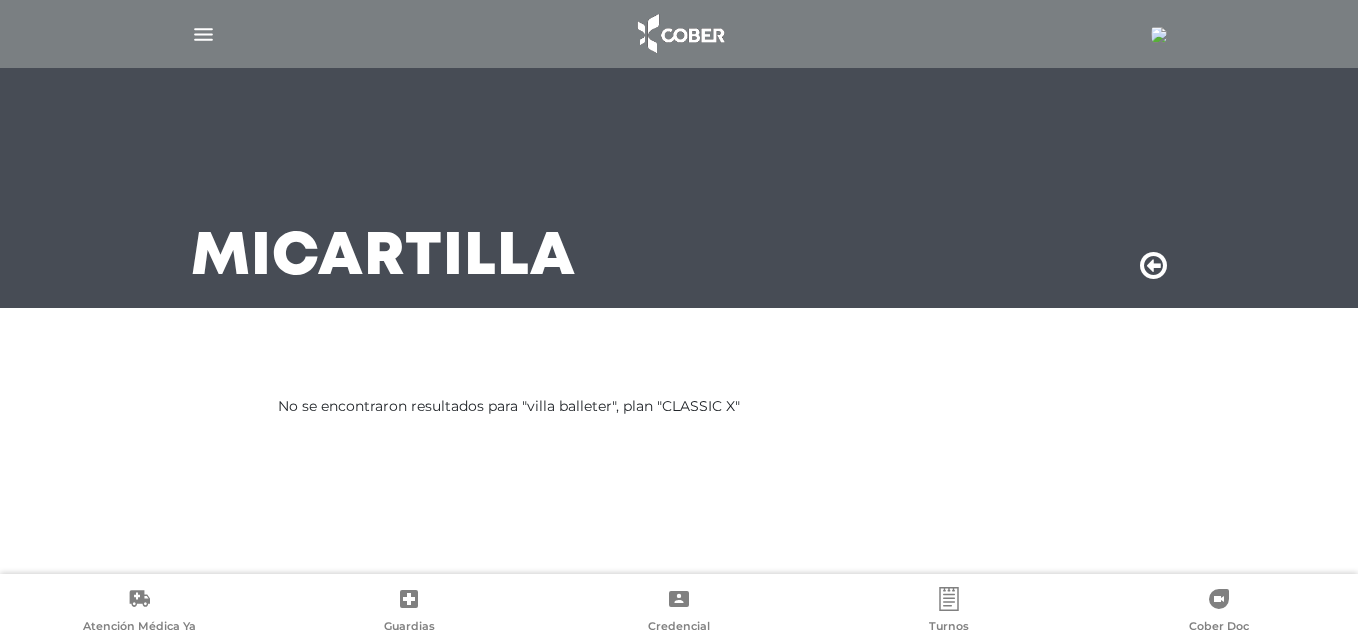 scroll, scrollTop: 0, scrollLeft: 0, axis: both 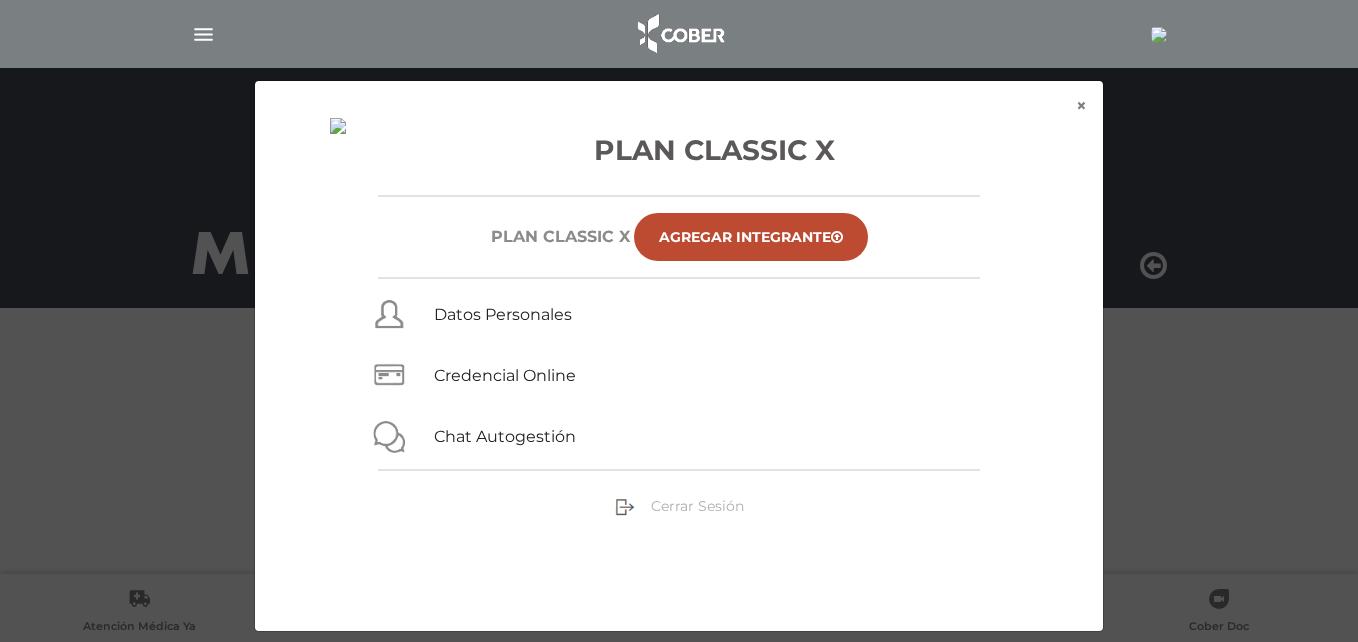 click on "Cerrar Sesión" at bounding box center [697, 506] 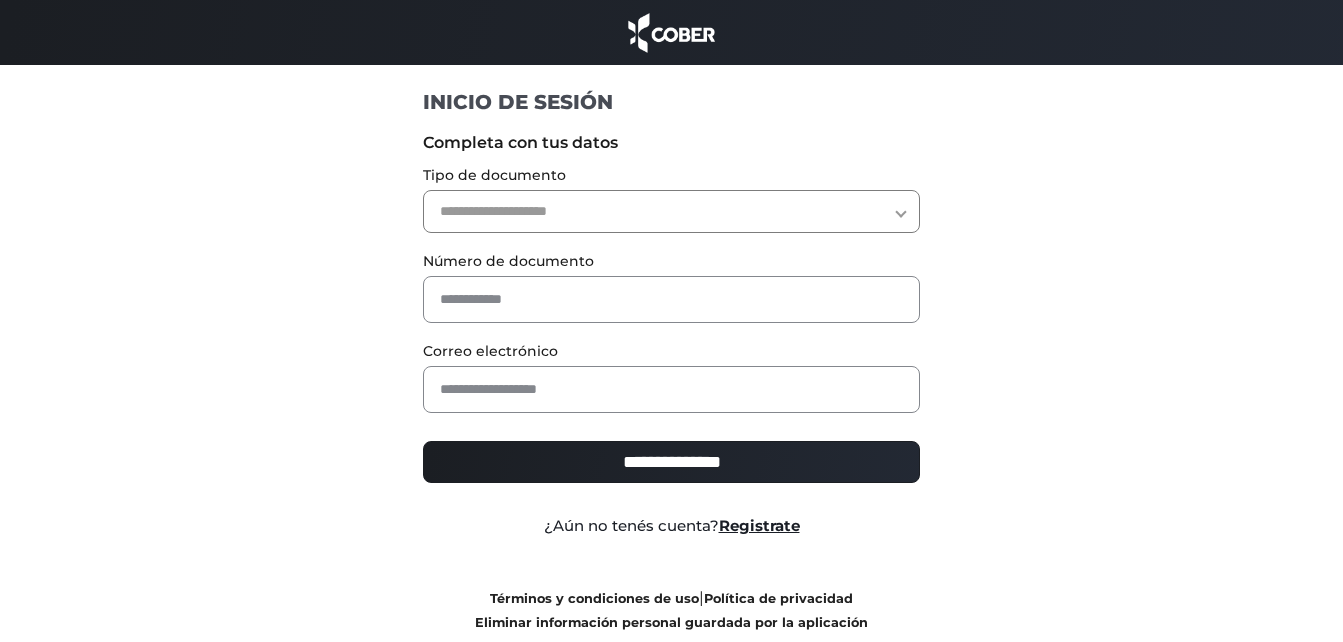 scroll, scrollTop: 0, scrollLeft: 0, axis: both 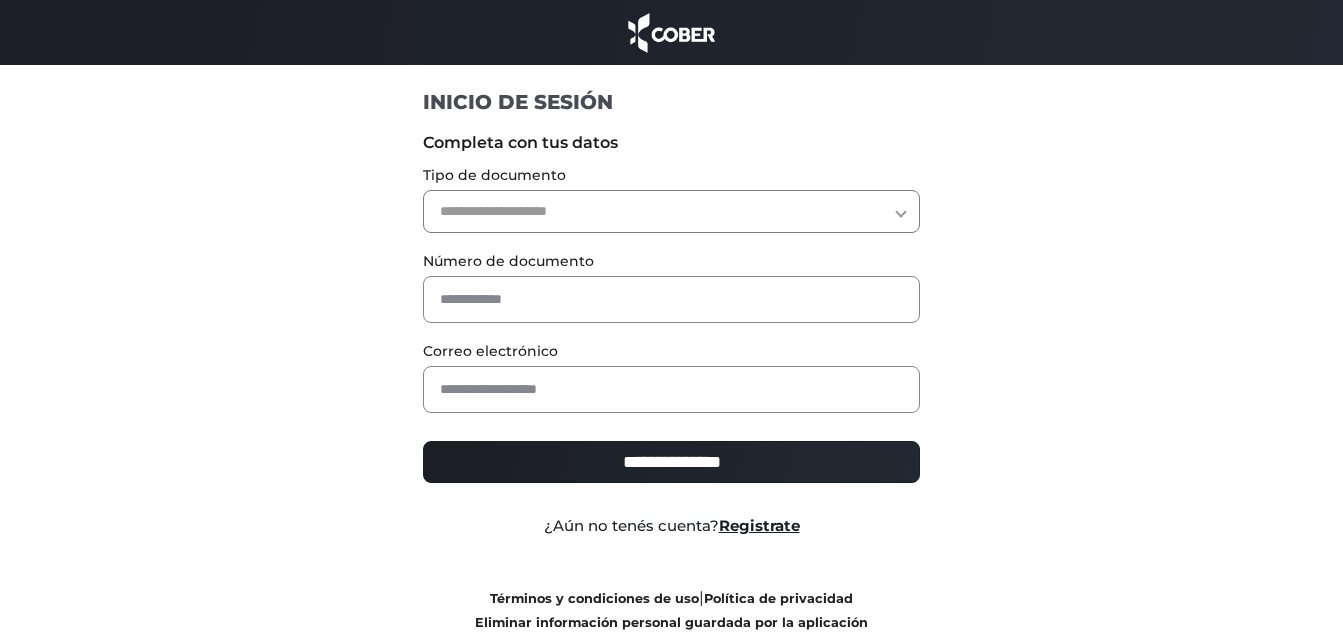 click on "**********" at bounding box center [671, 211] 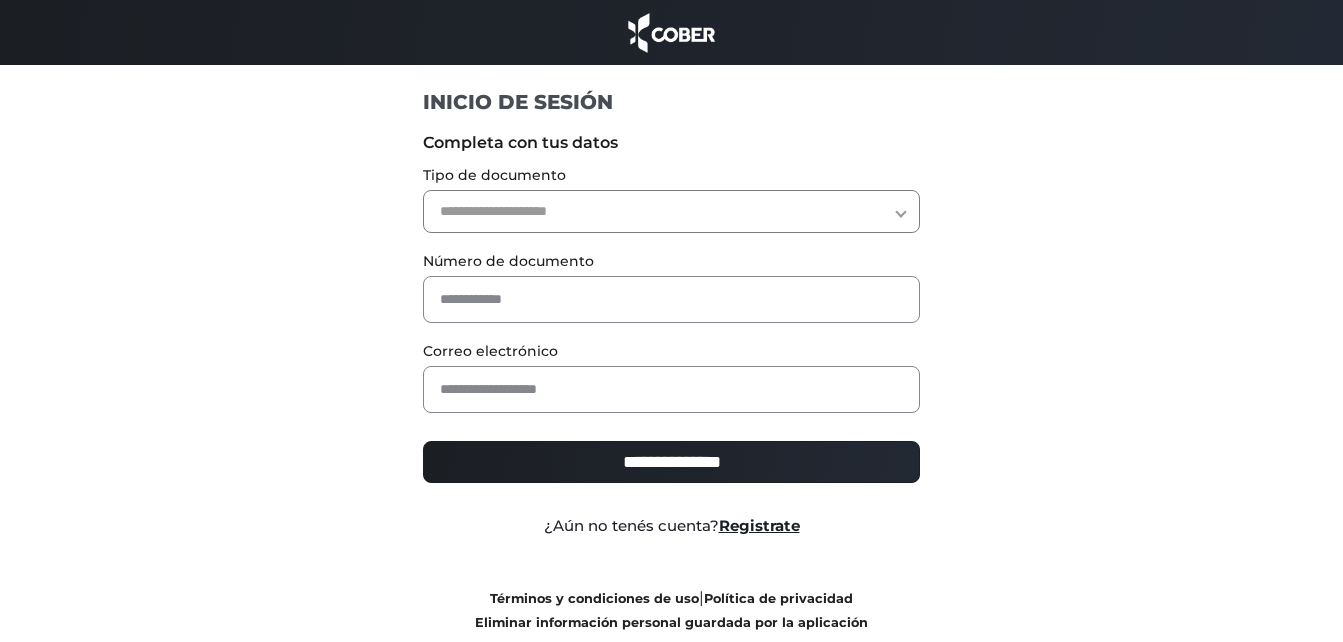 select on "***" 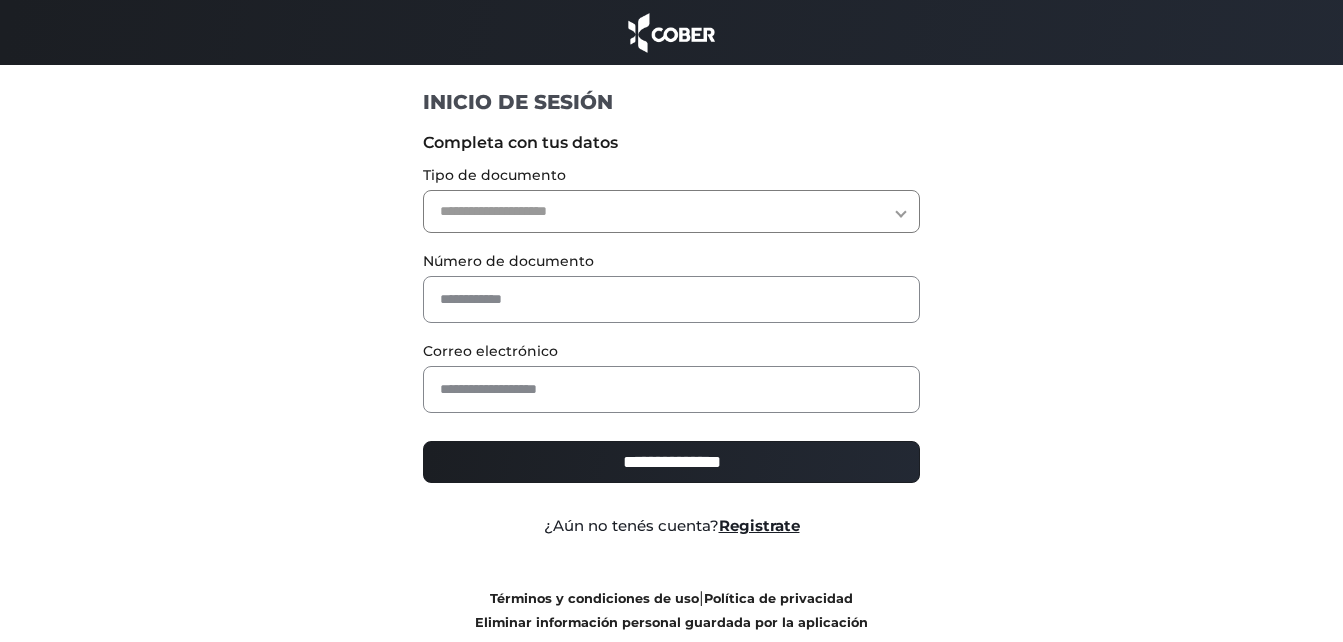 click on "**********" at bounding box center [671, 211] 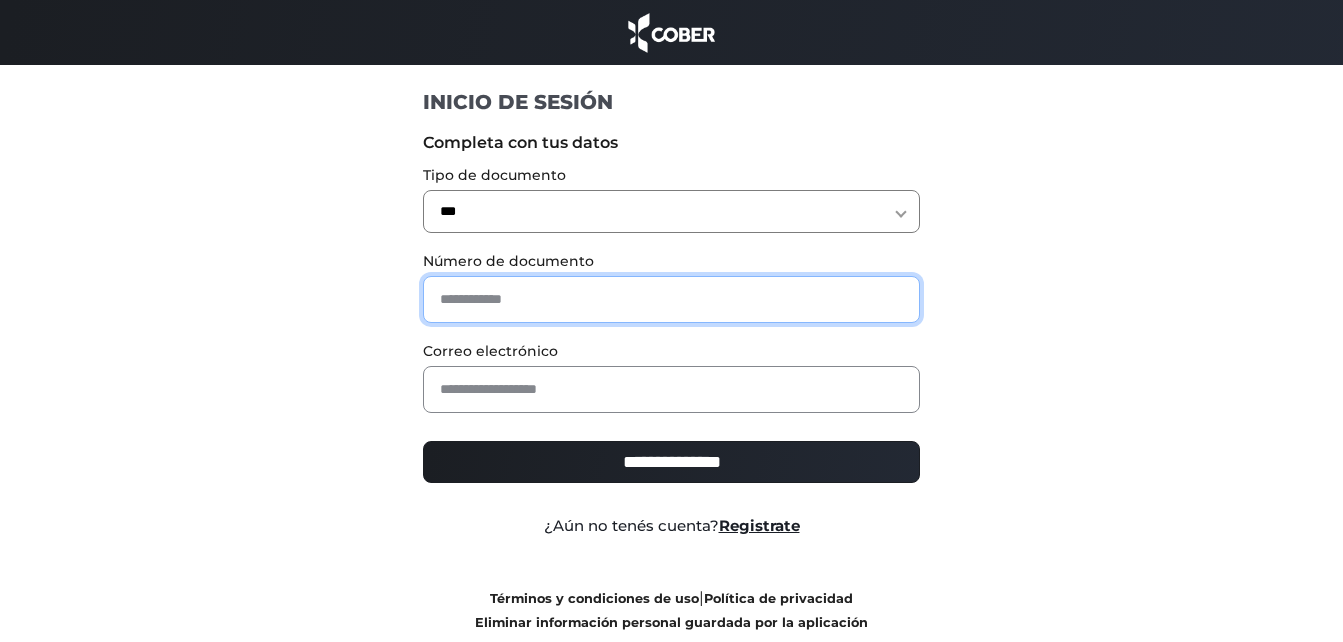 click at bounding box center [671, 299] 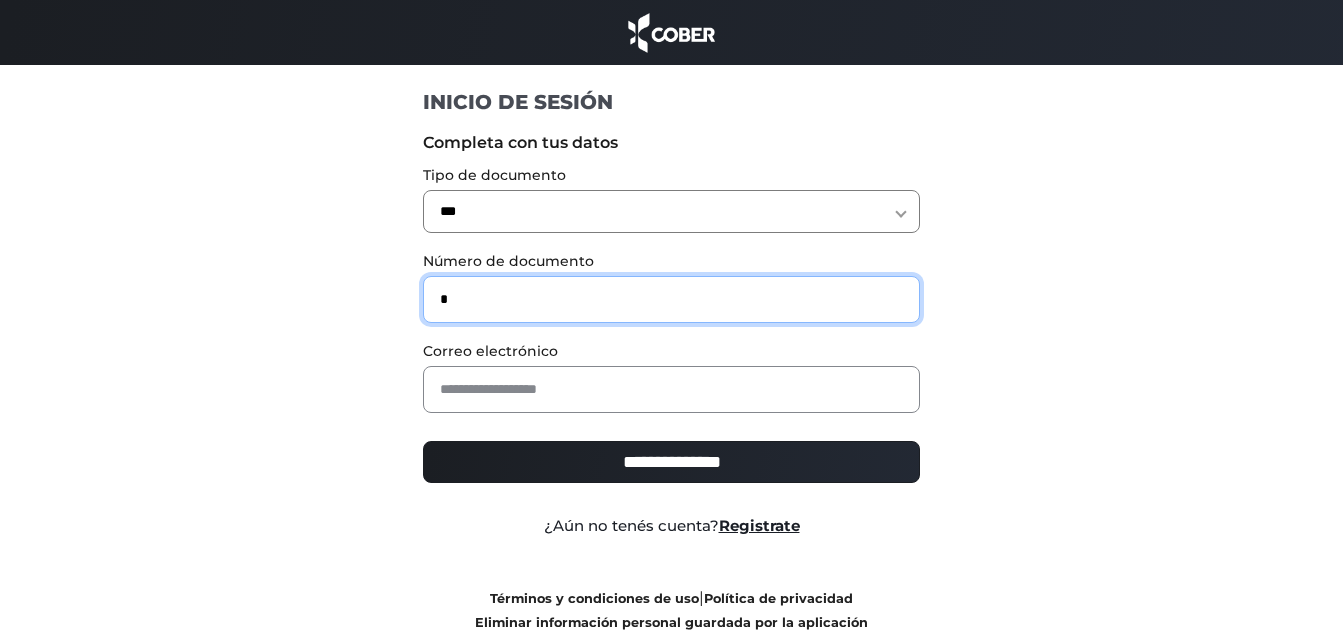 type on "*" 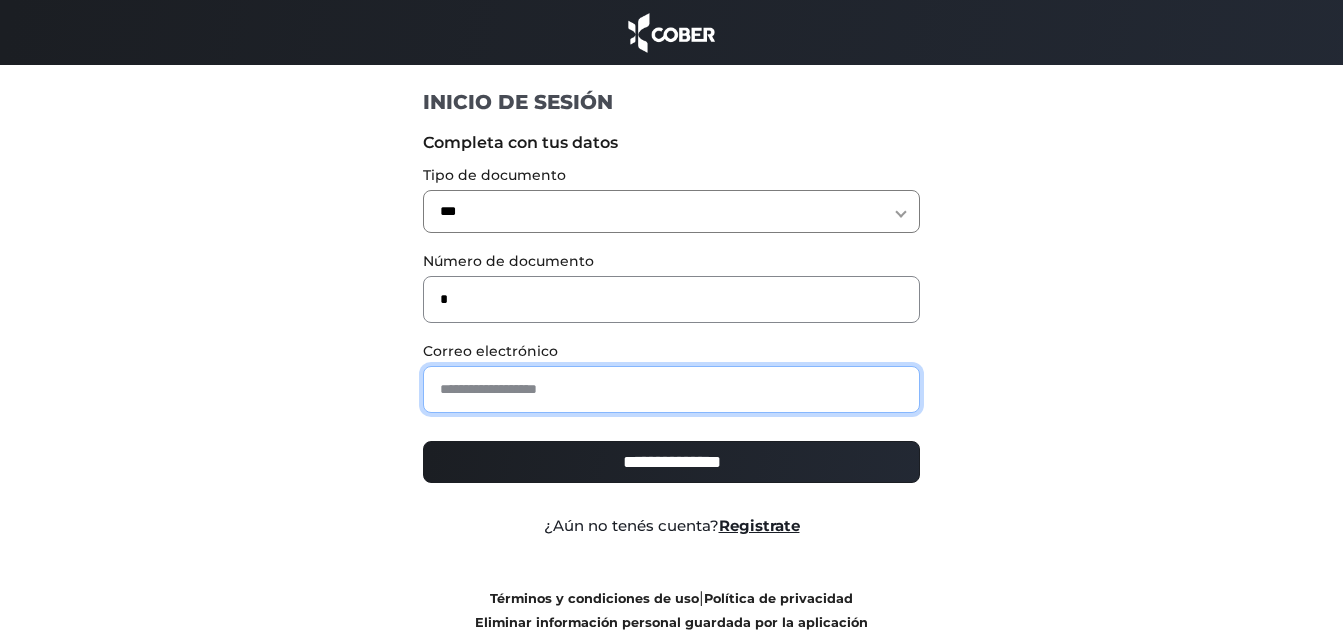 click at bounding box center [671, 389] 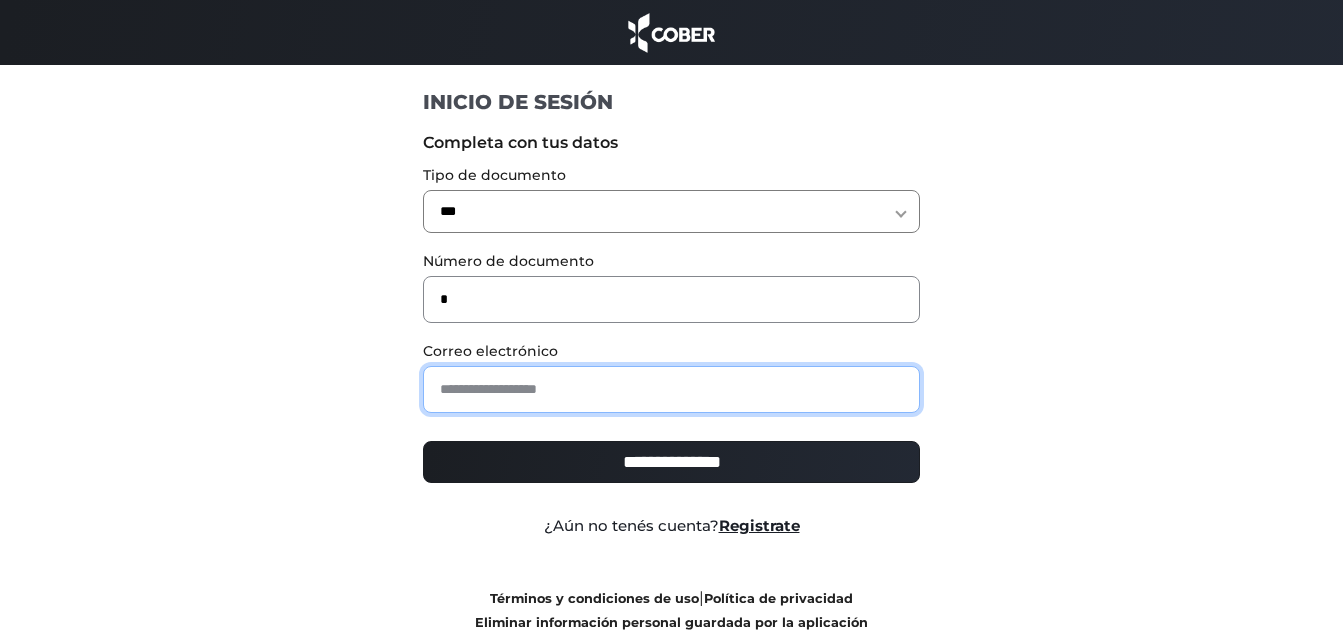 type on "**********" 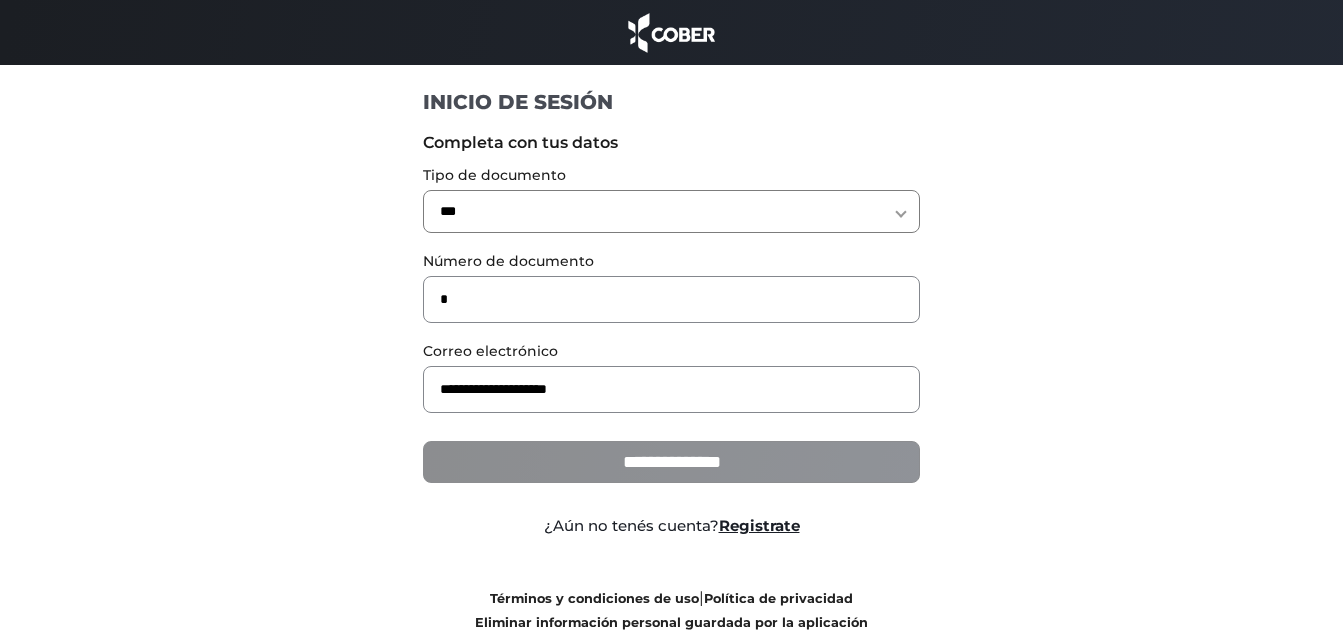click on "**********" at bounding box center (671, 462) 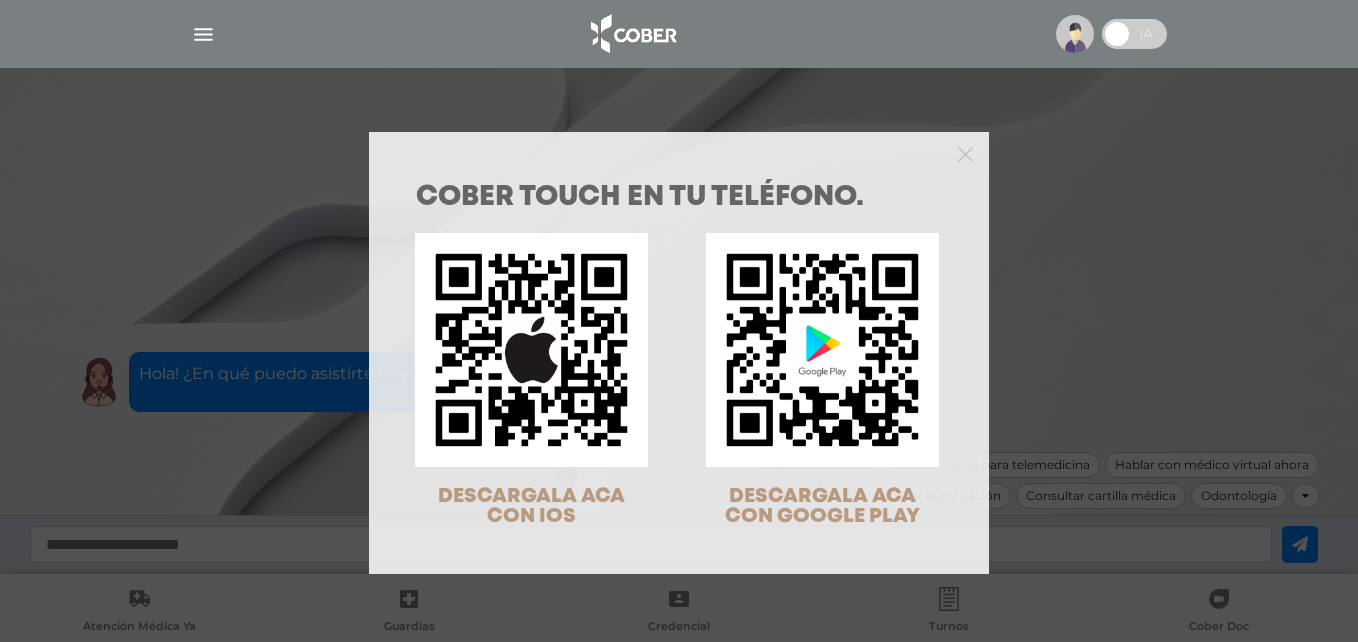scroll, scrollTop: 0, scrollLeft: 0, axis: both 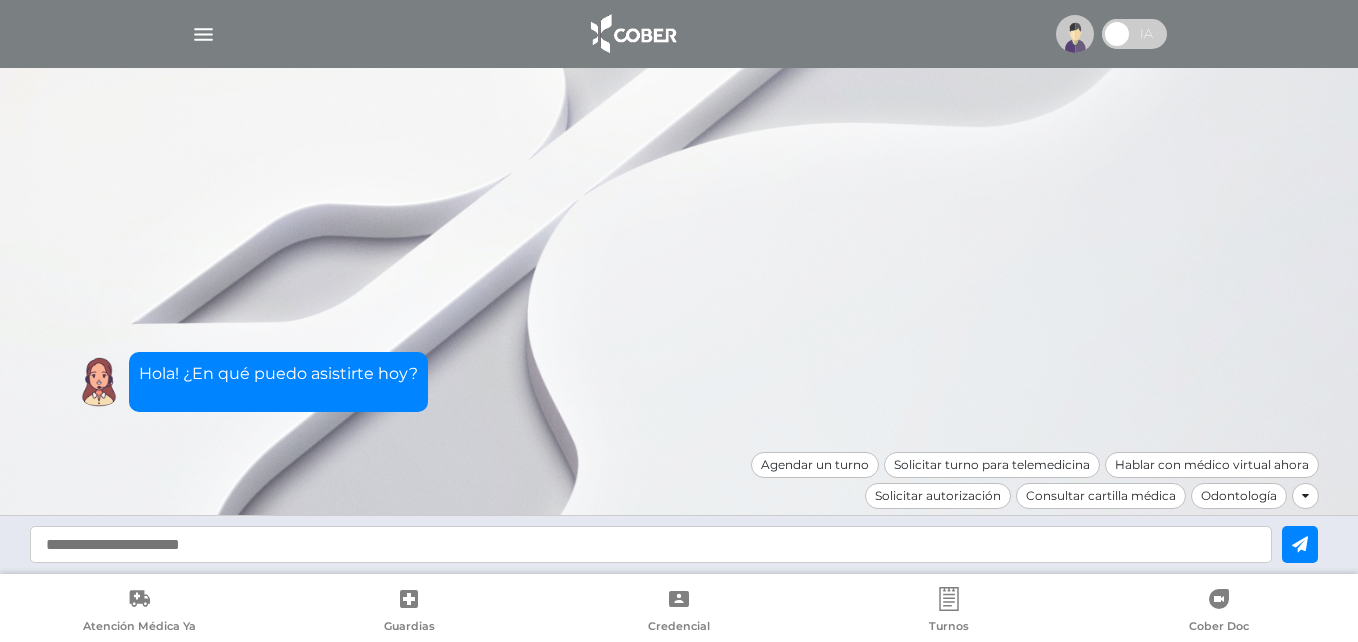click at bounding box center [203, 34] 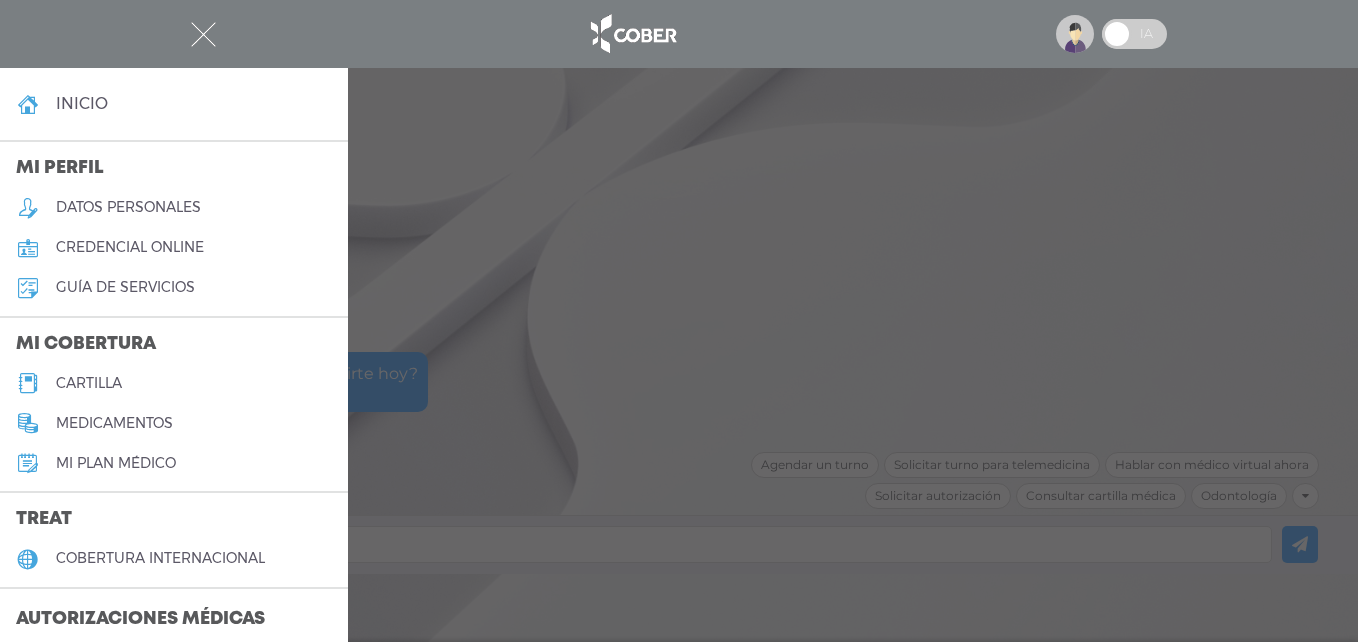 click on "cartilla" at bounding box center (174, 383) 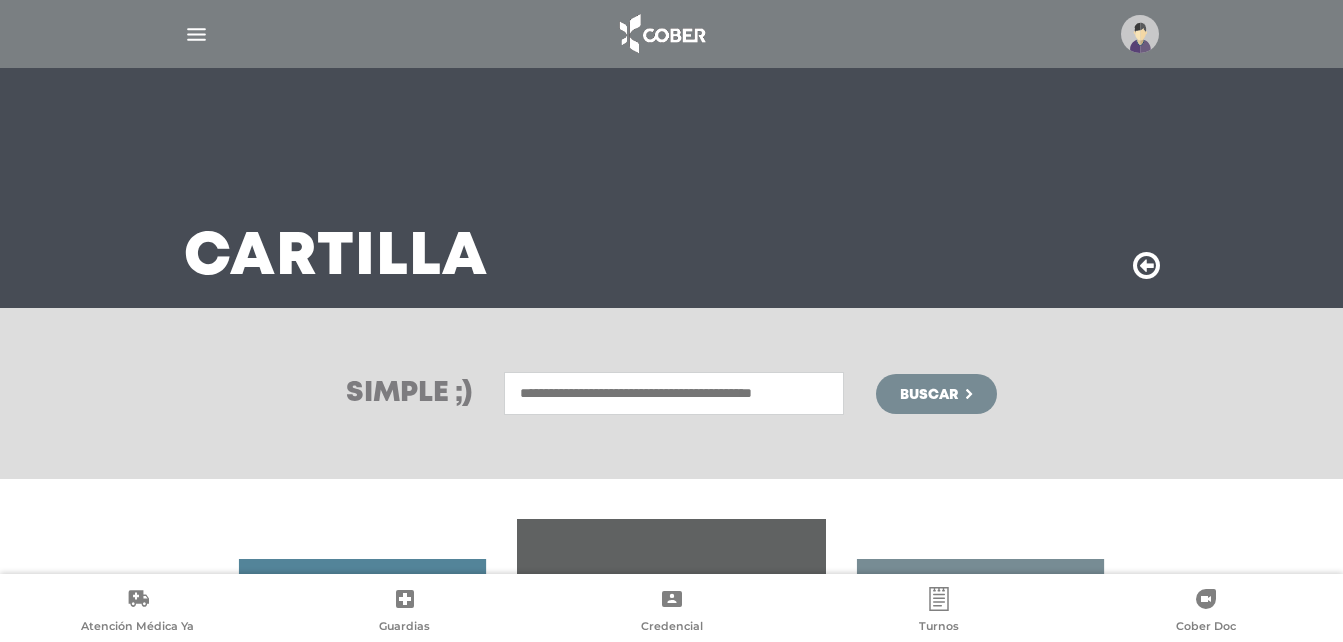 scroll, scrollTop: 0, scrollLeft: 0, axis: both 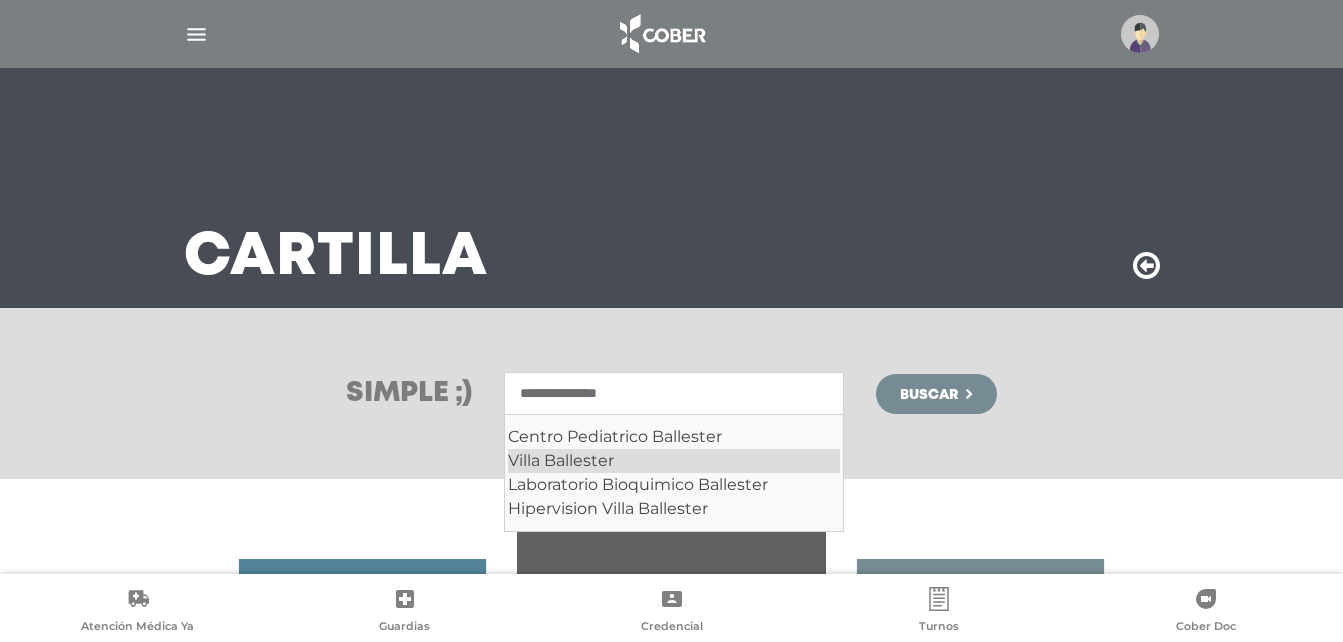 click on "Villa Ballester" at bounding box center (674, 461) 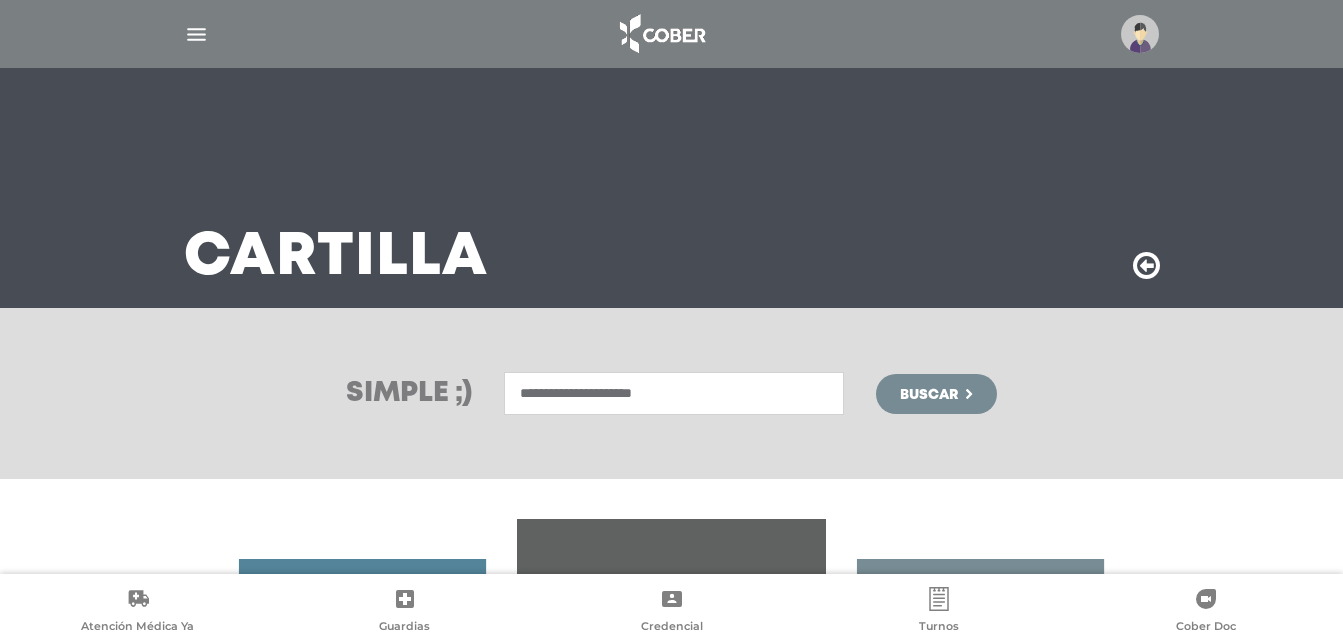 type on "**********" 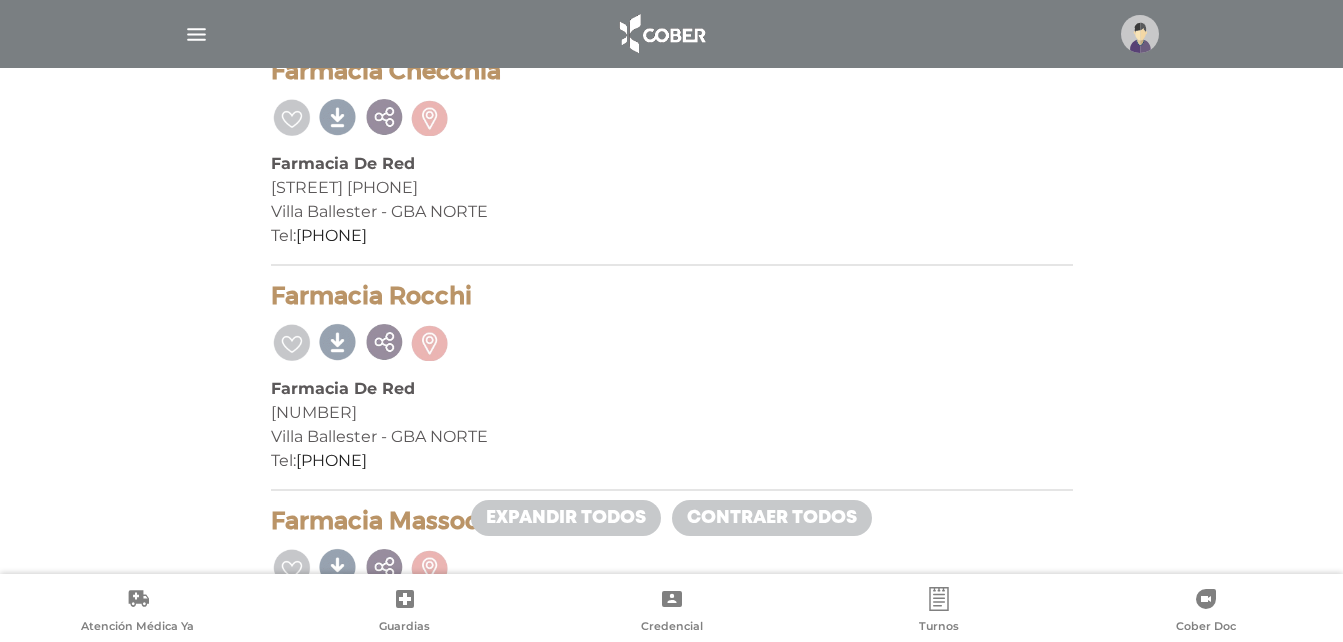 scroll, scrollTop: 8600, scrollLeft: 0, axis: vertical 